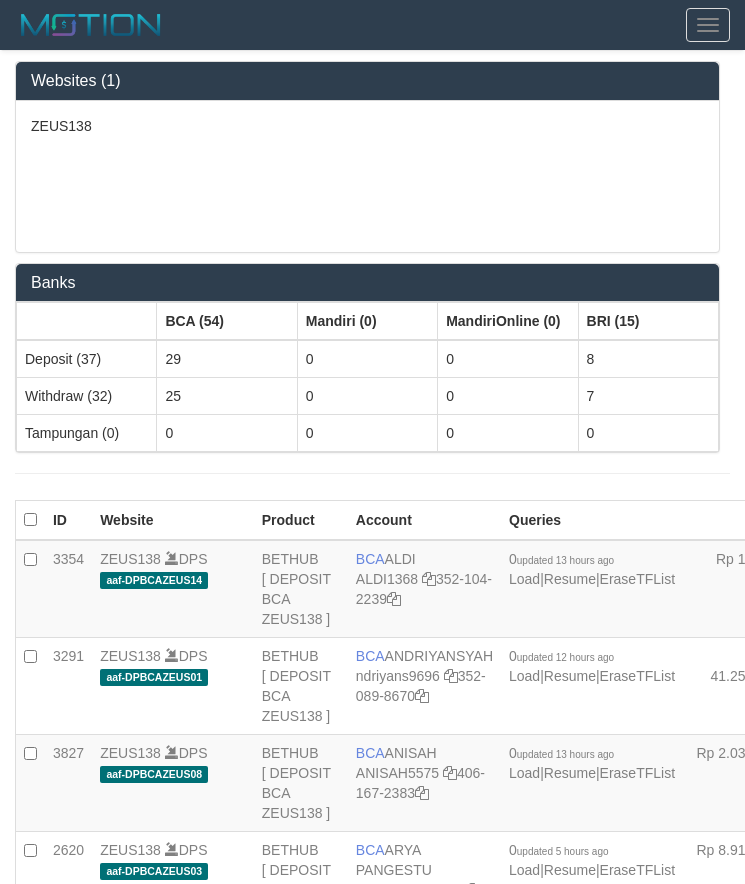 scroll, scrollTop: 2666, scrollLeft: 166, axis: both 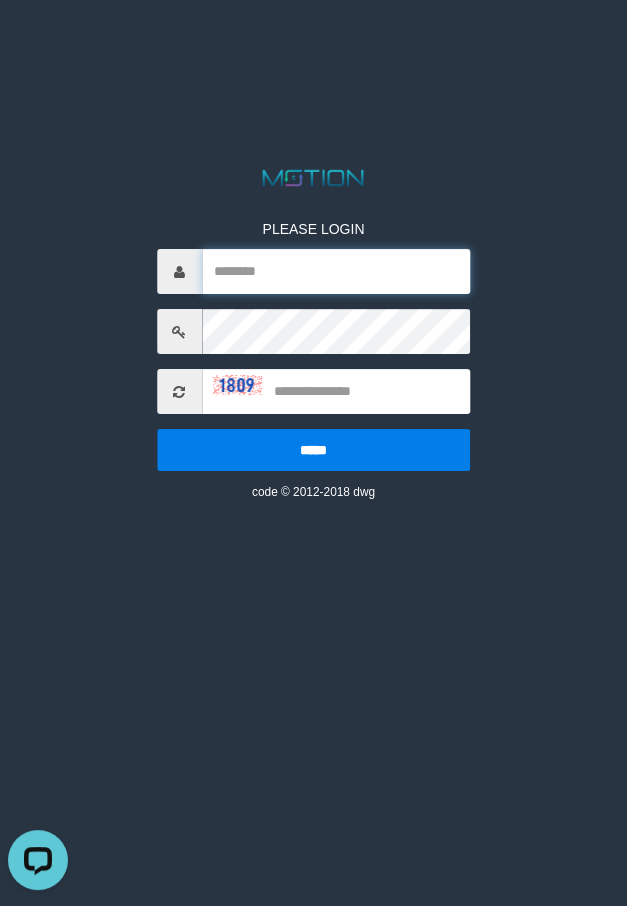 type on "*********" 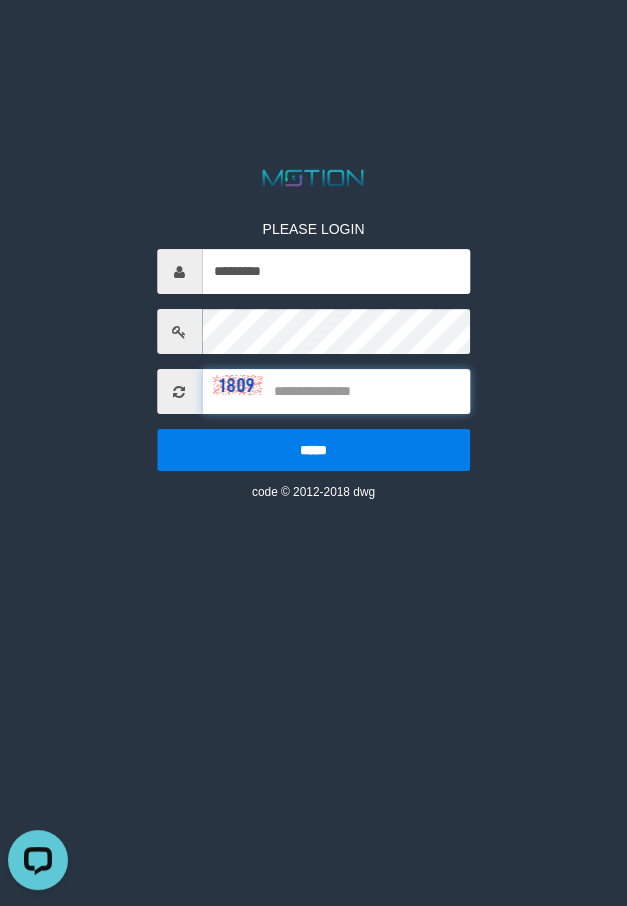 click at bounding box center [336, 391] 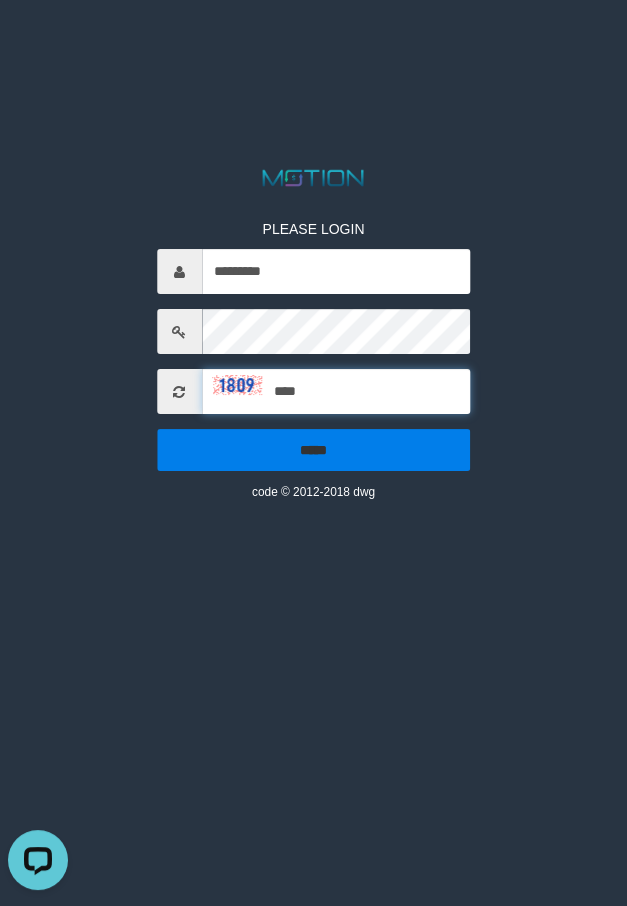 type on "****" 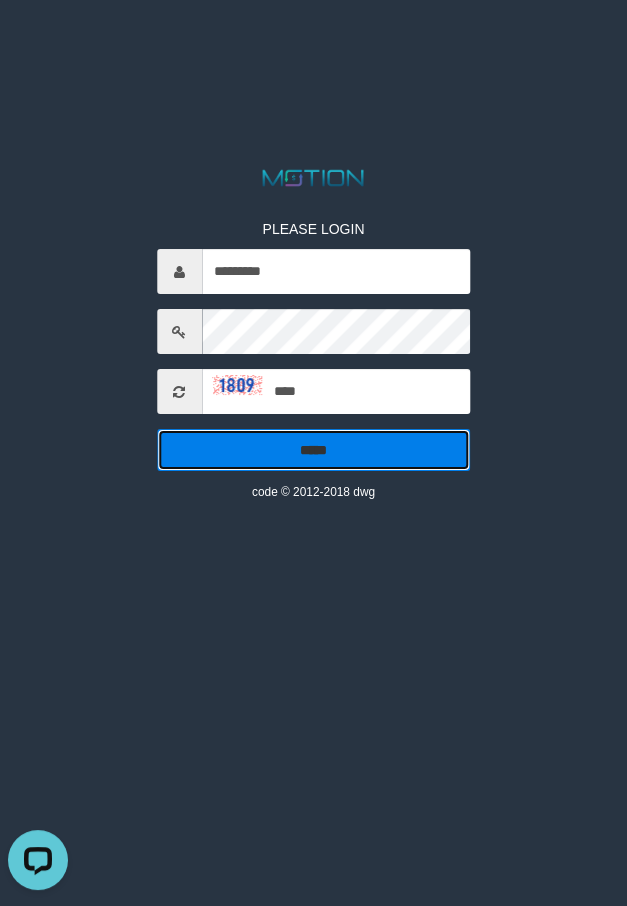 click on "*****" at bounding box center [314, 450] 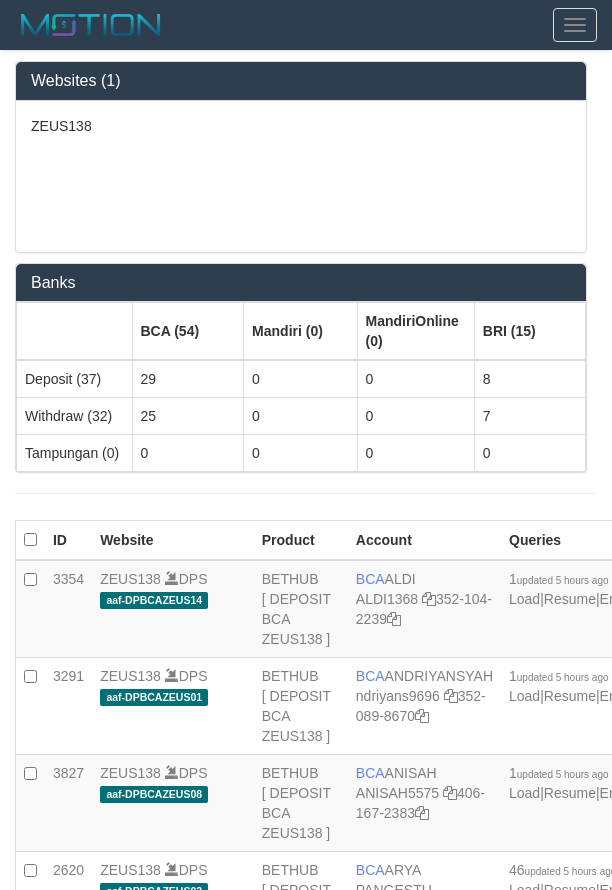 scroll, scrollTop: 0, scrollLeft: 0, axis: both 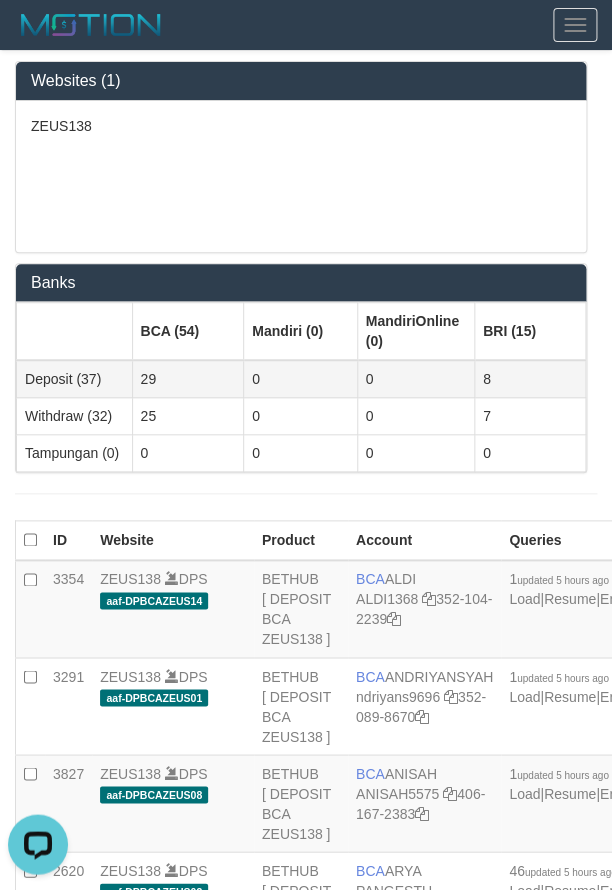 click on "8" at bounding box center (529, 379) 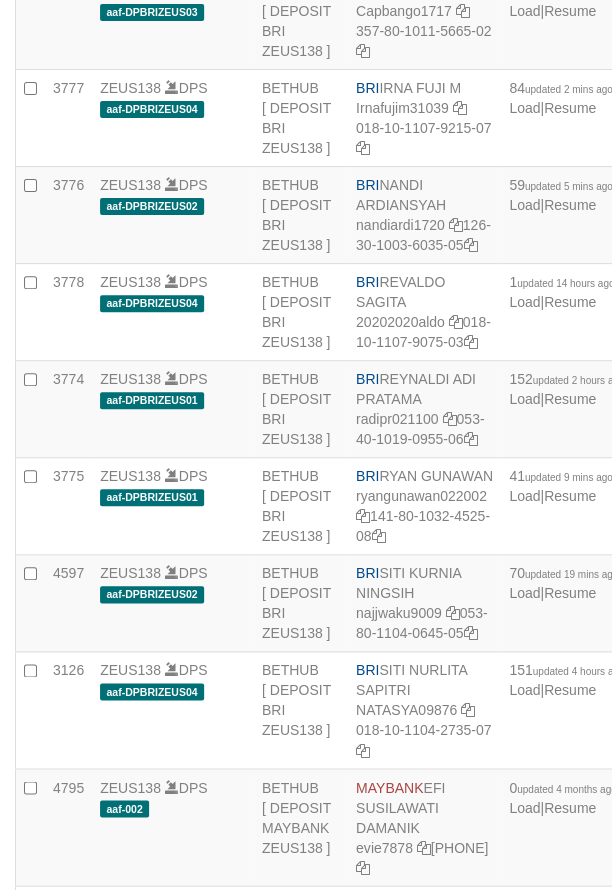 click on "BNI
REYHAN ALMANSYAH
ReAL1660301
188-600-9531" at bounding box center (424, -76) 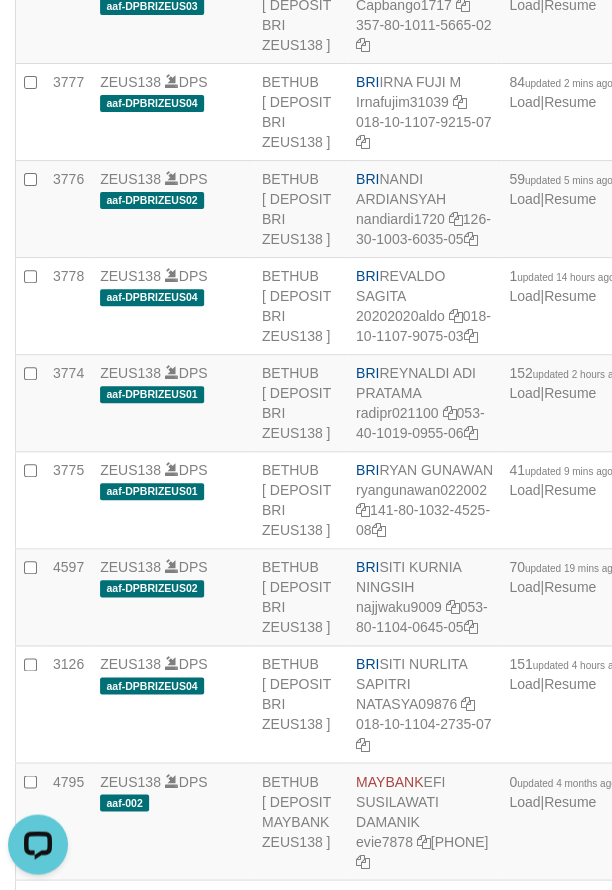 scroll, scrollTop: 0, scrollLeft: 0, axis: both 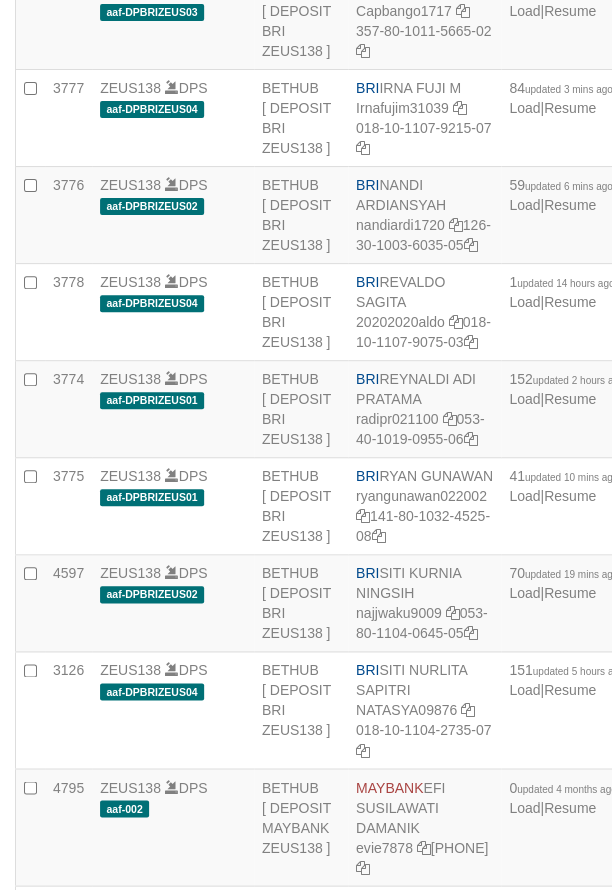 drag, startPoint x: 0, startPoint y: 0, endPoint x: 390, endPoint y: 451, distance: 596.2391 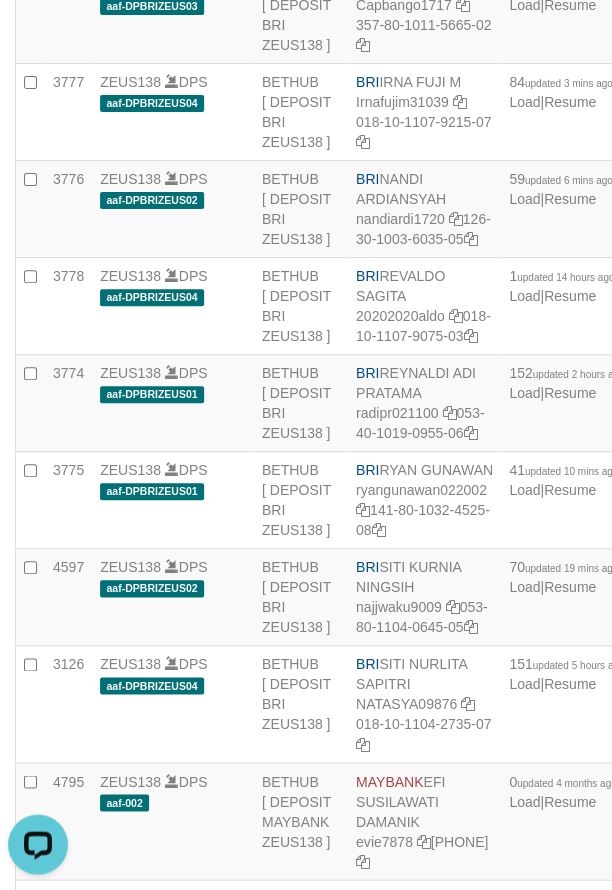 scroll, scrollTop: 0, scrollLeft: 0, axis: both 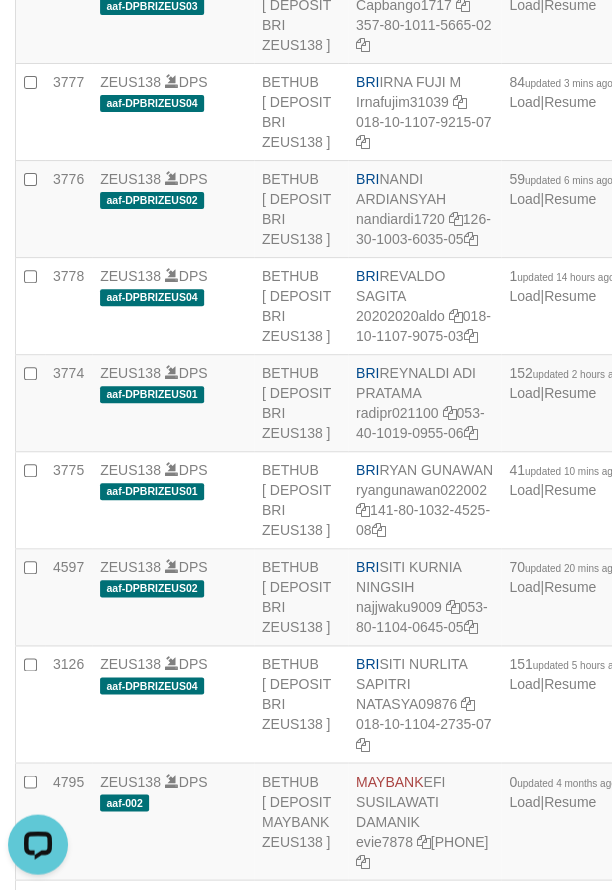 click on "BNI
[FIRST] [LAST]
ReAL1660301
[PHONE]" at bounding box center (424, -82) 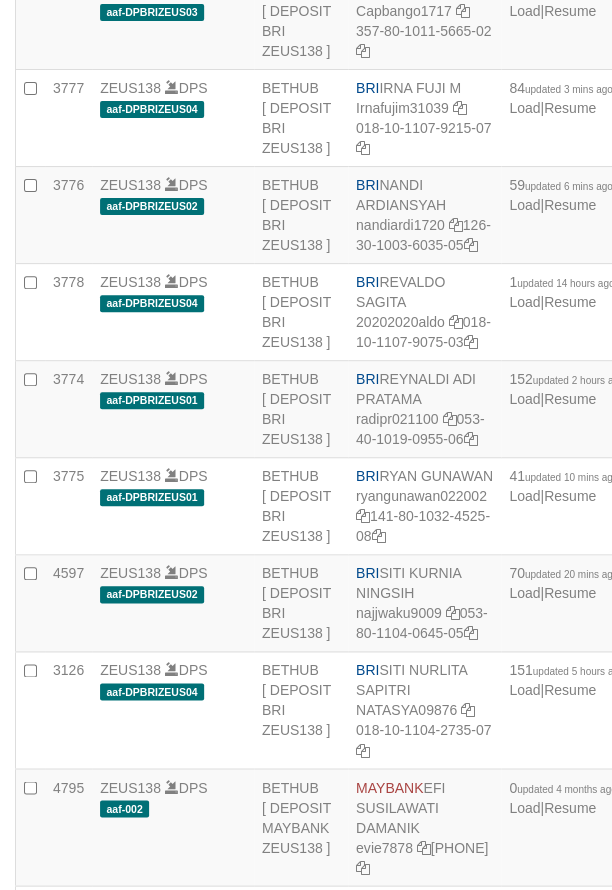 scroll, scrollTop: 3892, scrollLeft: 0, axis: vertical 